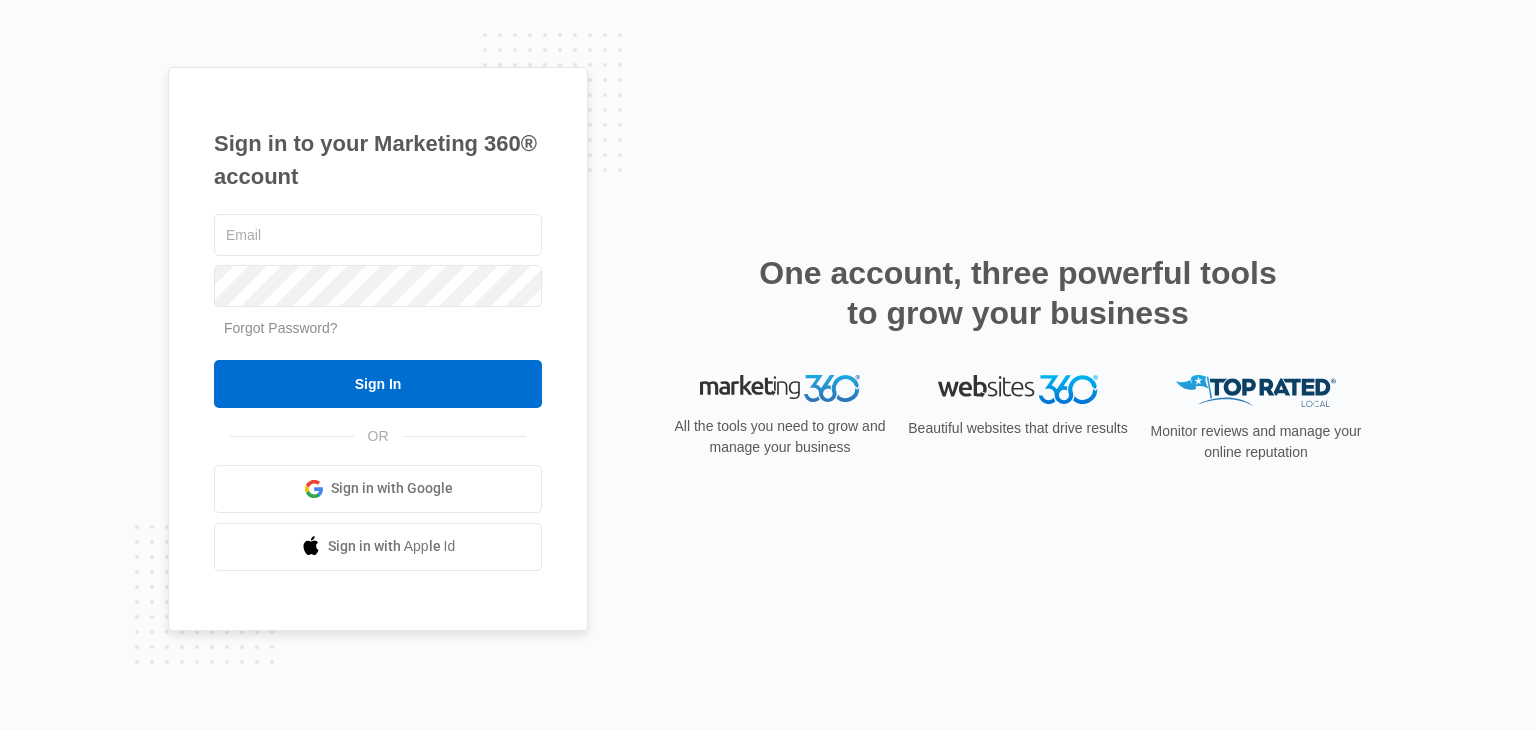 scroll, scrollTop: 0, scrollLeft: 0, axis: both 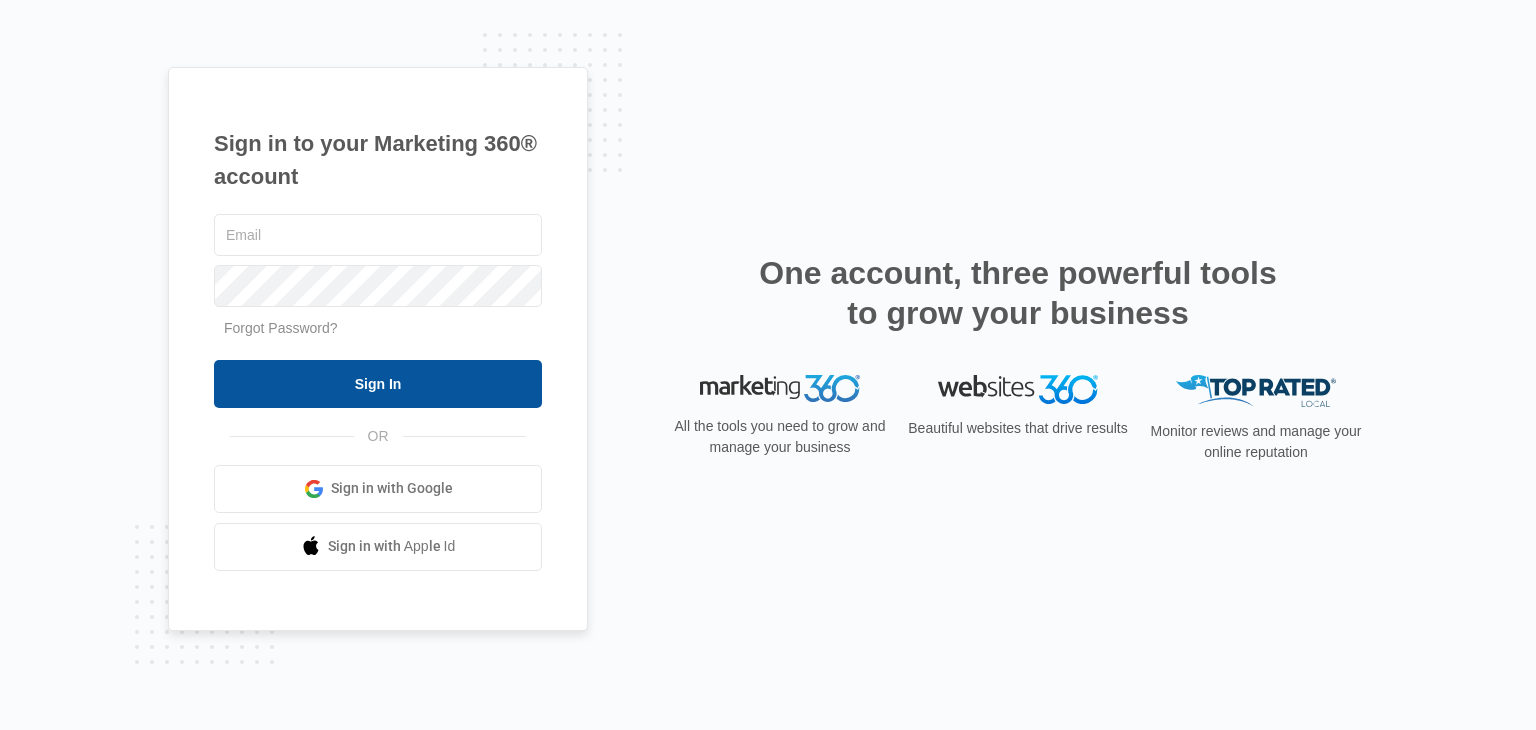 type on "dougsinloveland@gmail.com" 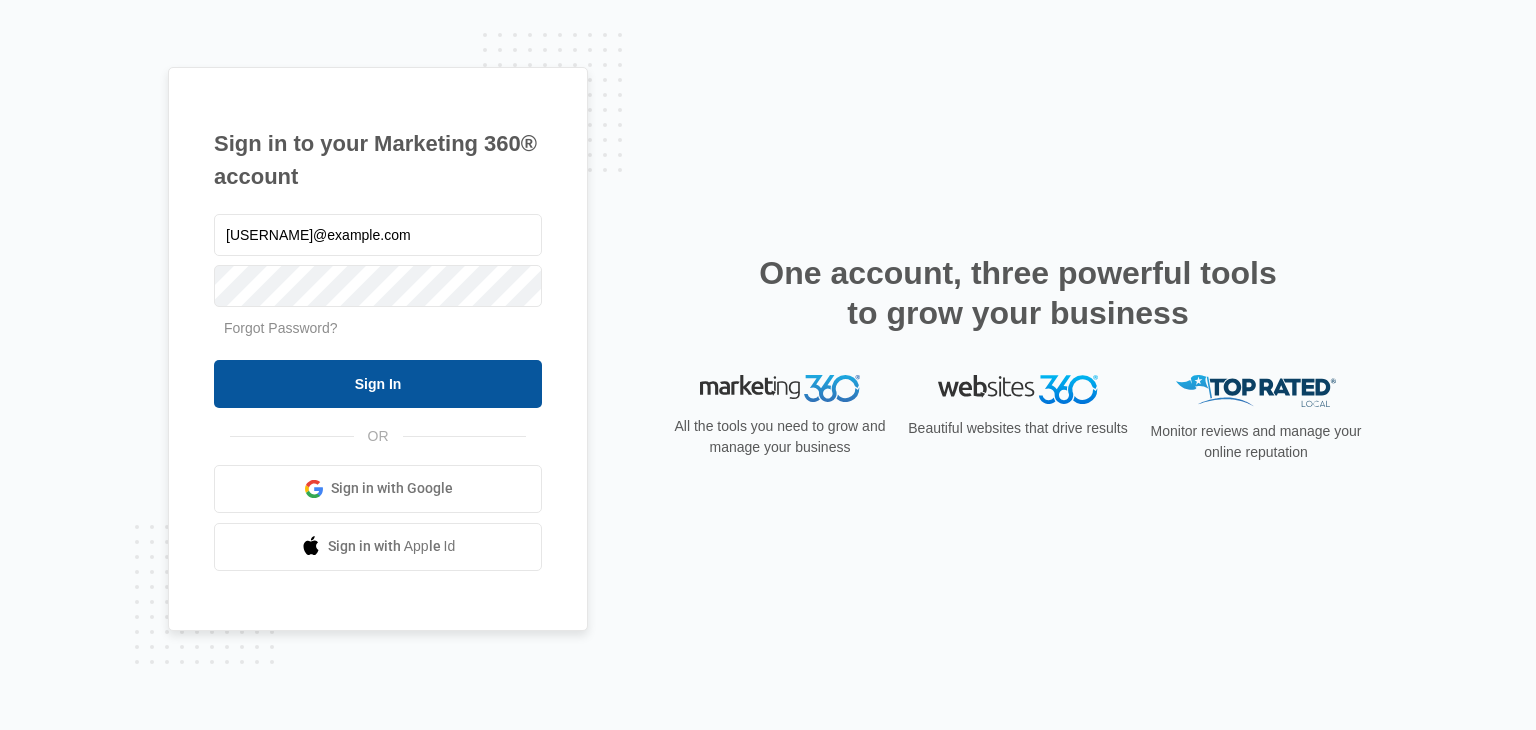 click on "Sign In" at bounding box center [378, 384] 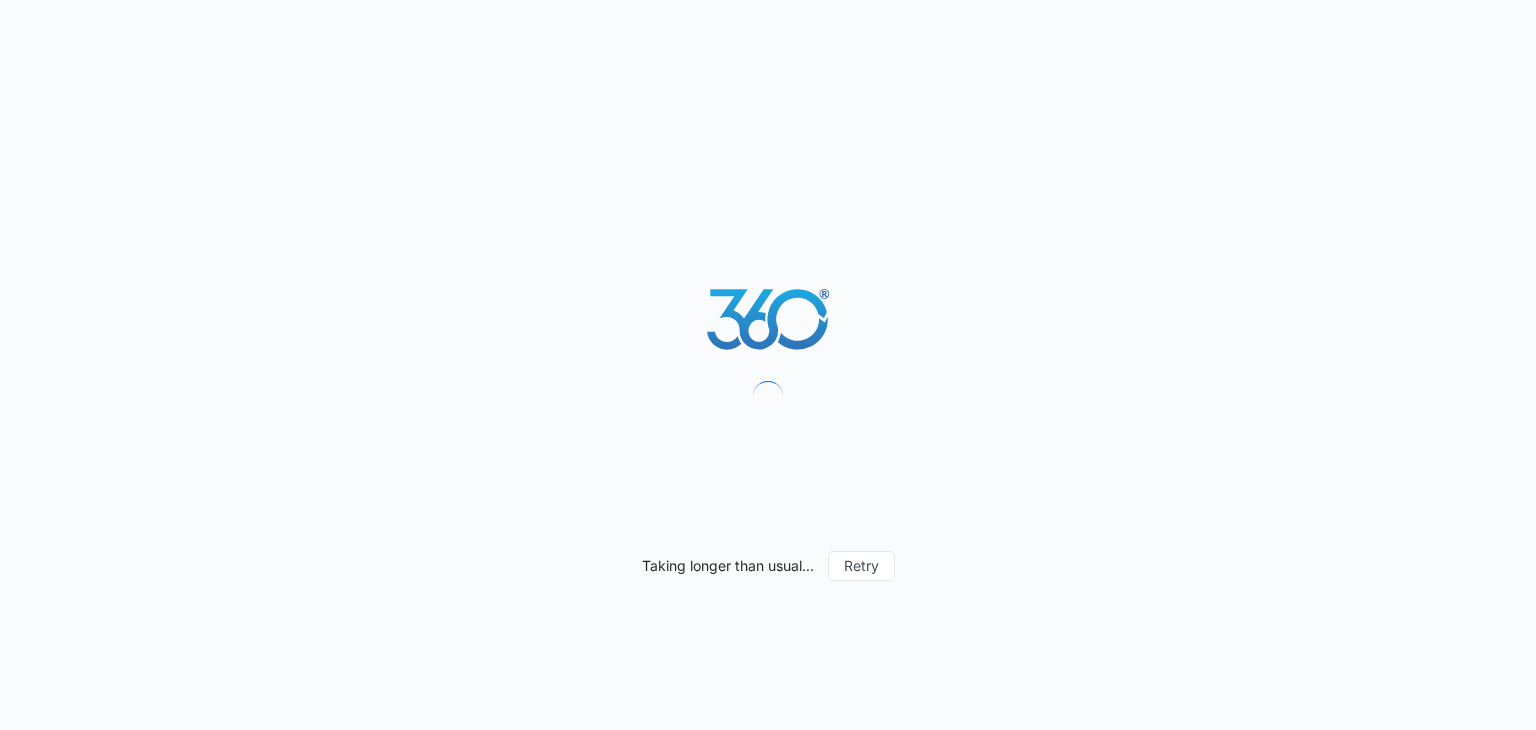 scroll, scrollTop: 0, scrollLeft: 0, axis: both 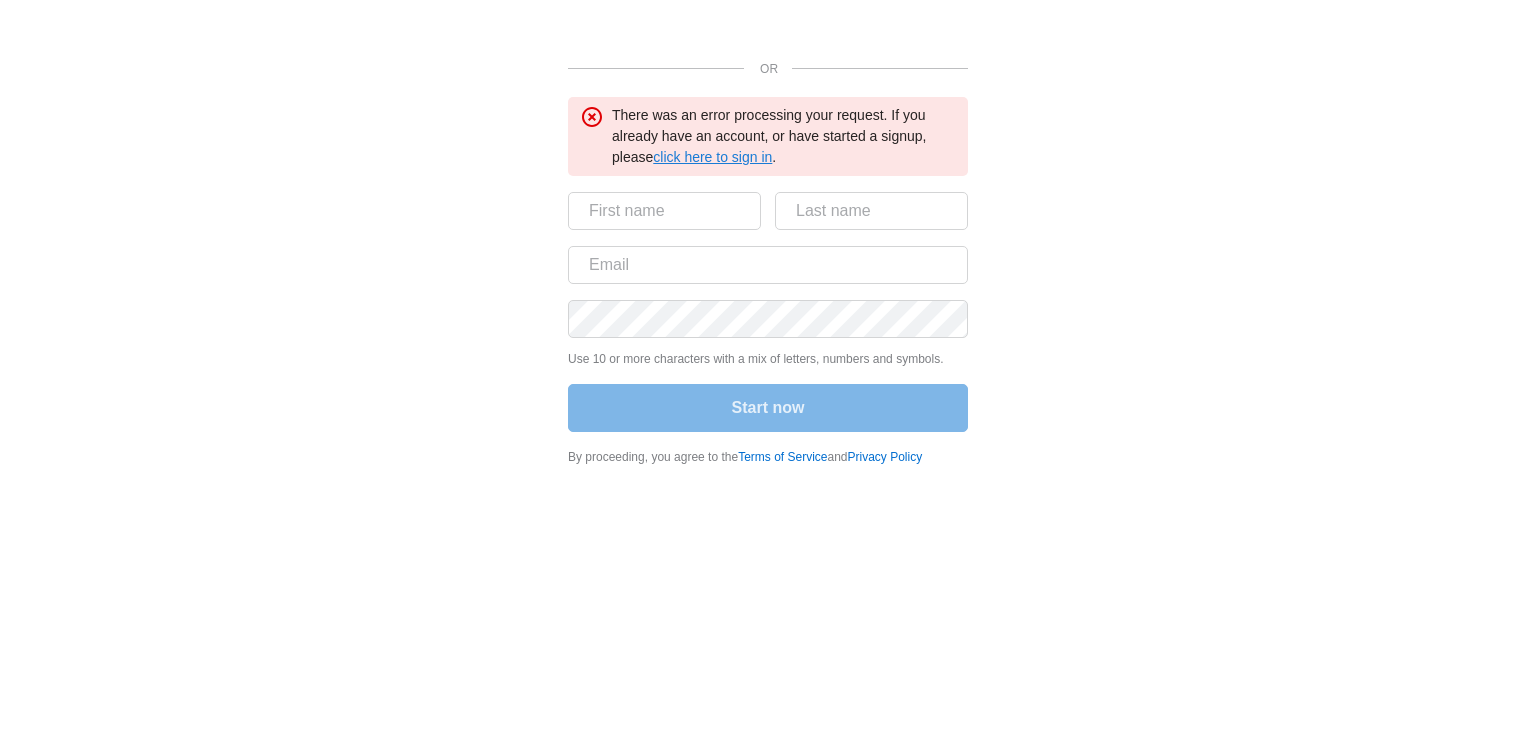 click on "click here to sign in" at bounding box center [712, 157] 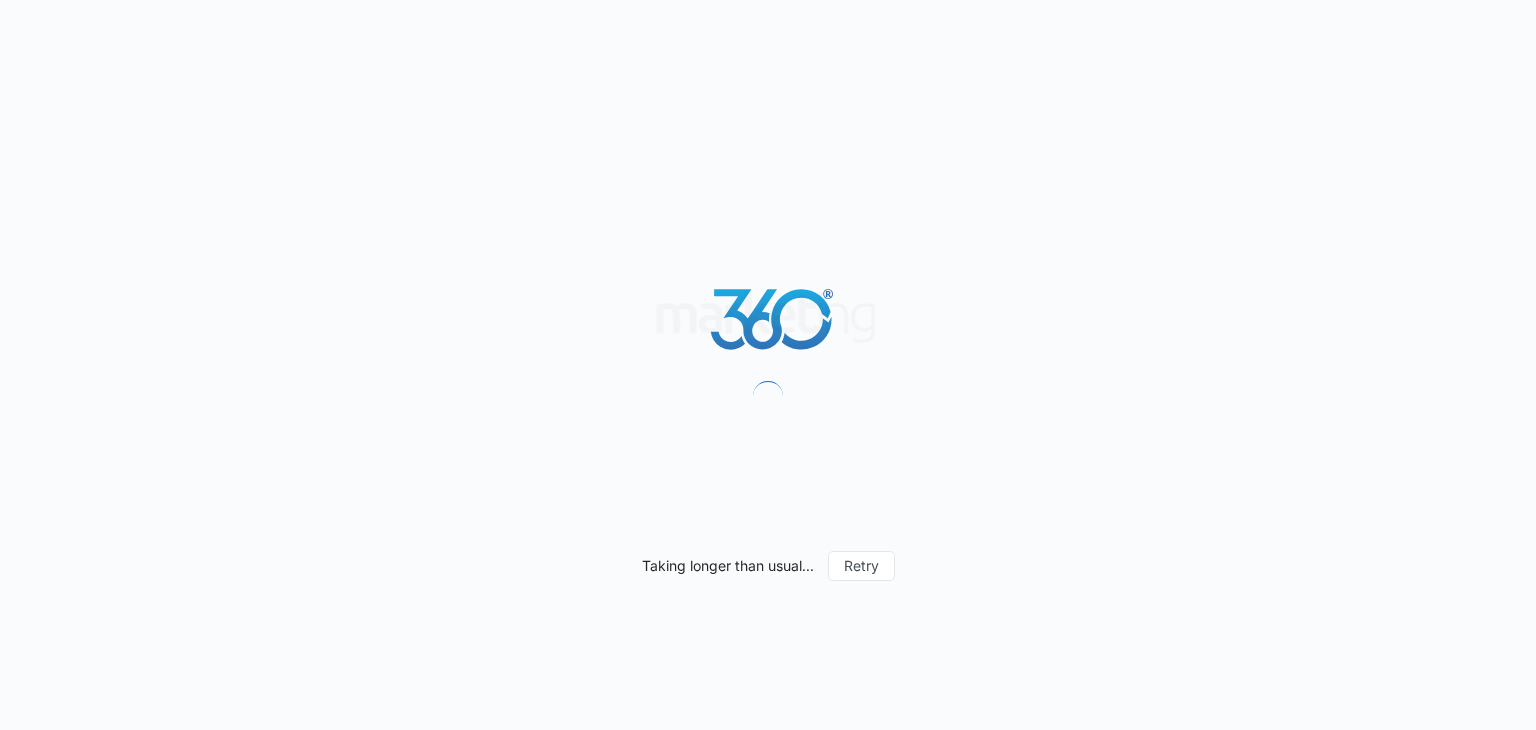 scroll, scrollTop: 0, scrollLeft: 0, axis: both 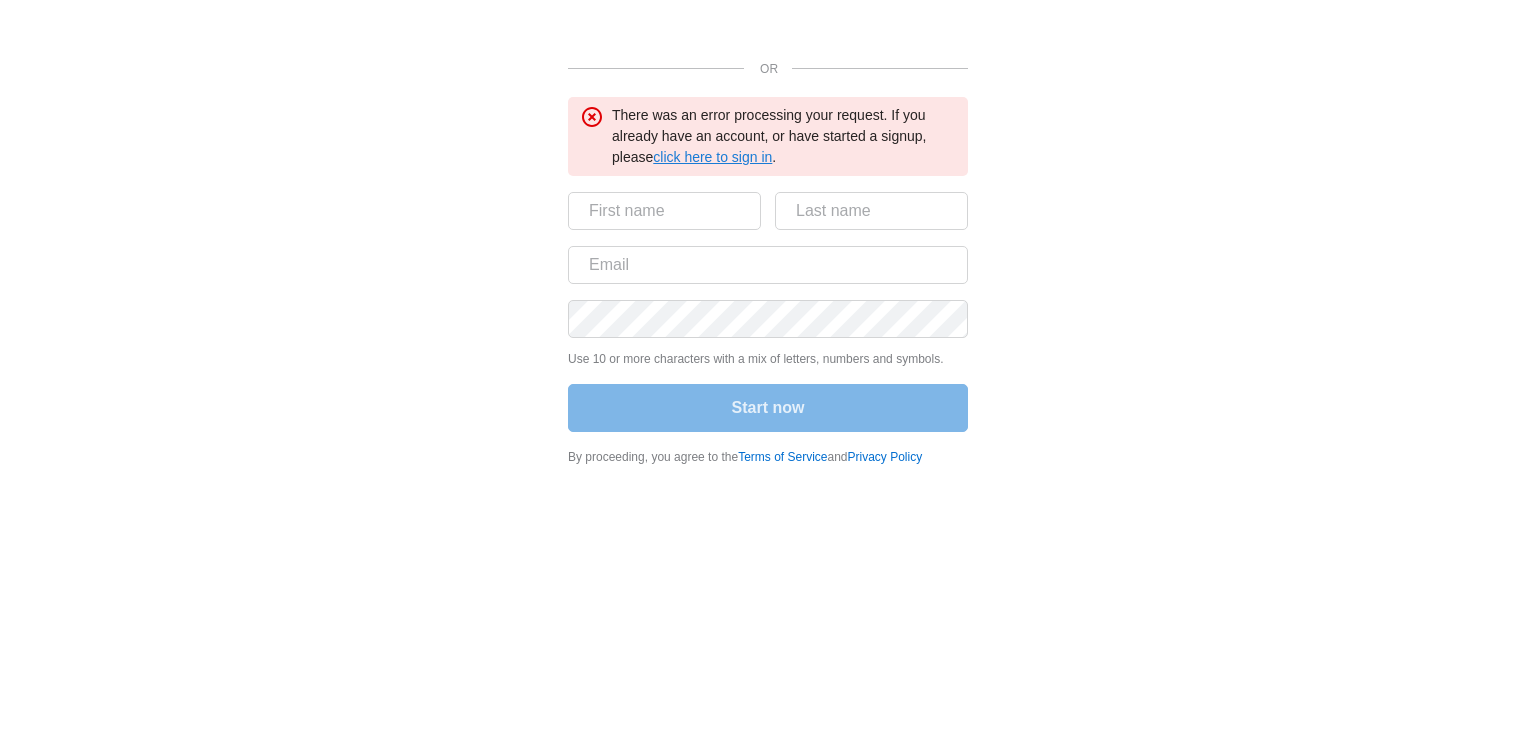 click on "click here to sign in" at bounding box center (712, 157) 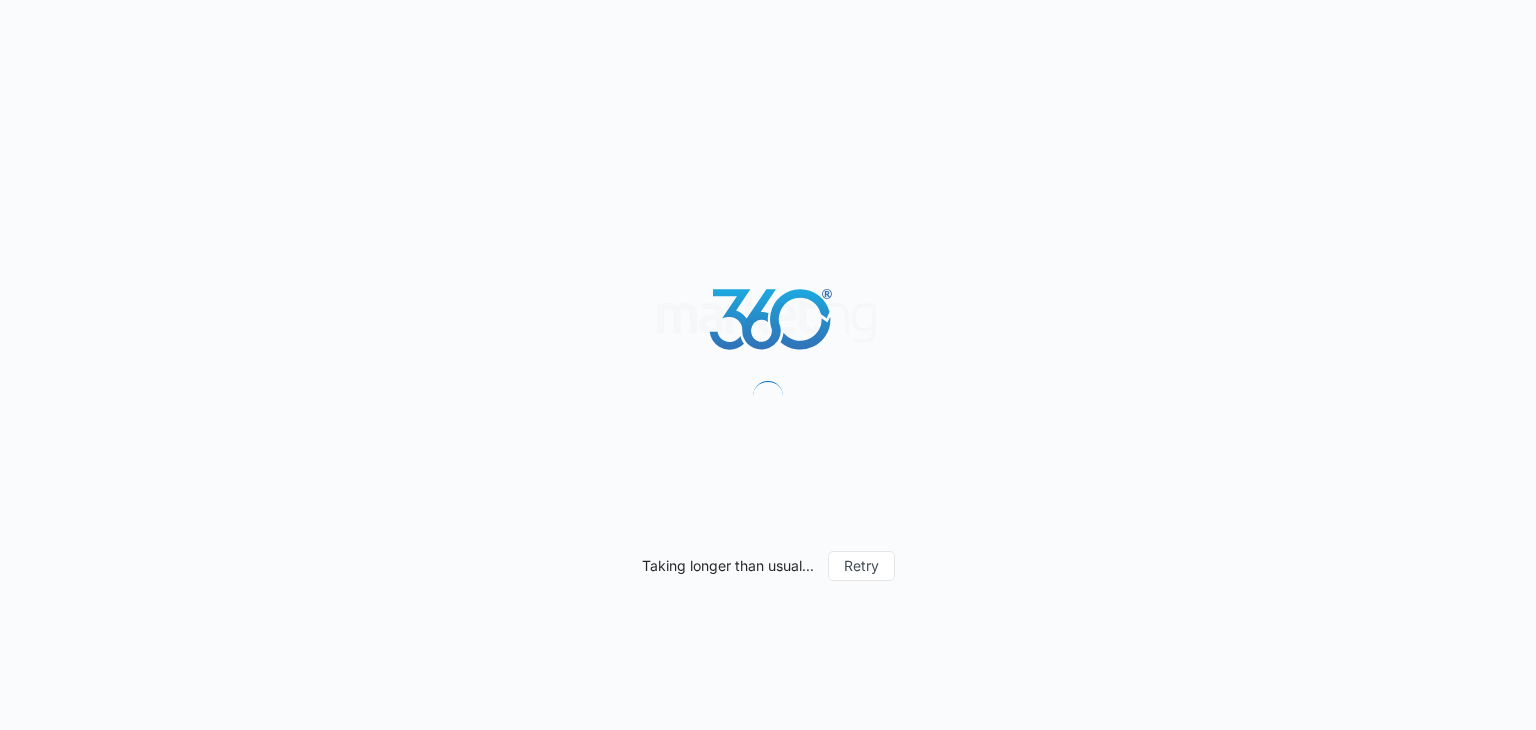 scroll, scrollTop: 0, scrollLeft: 0, axis: both 